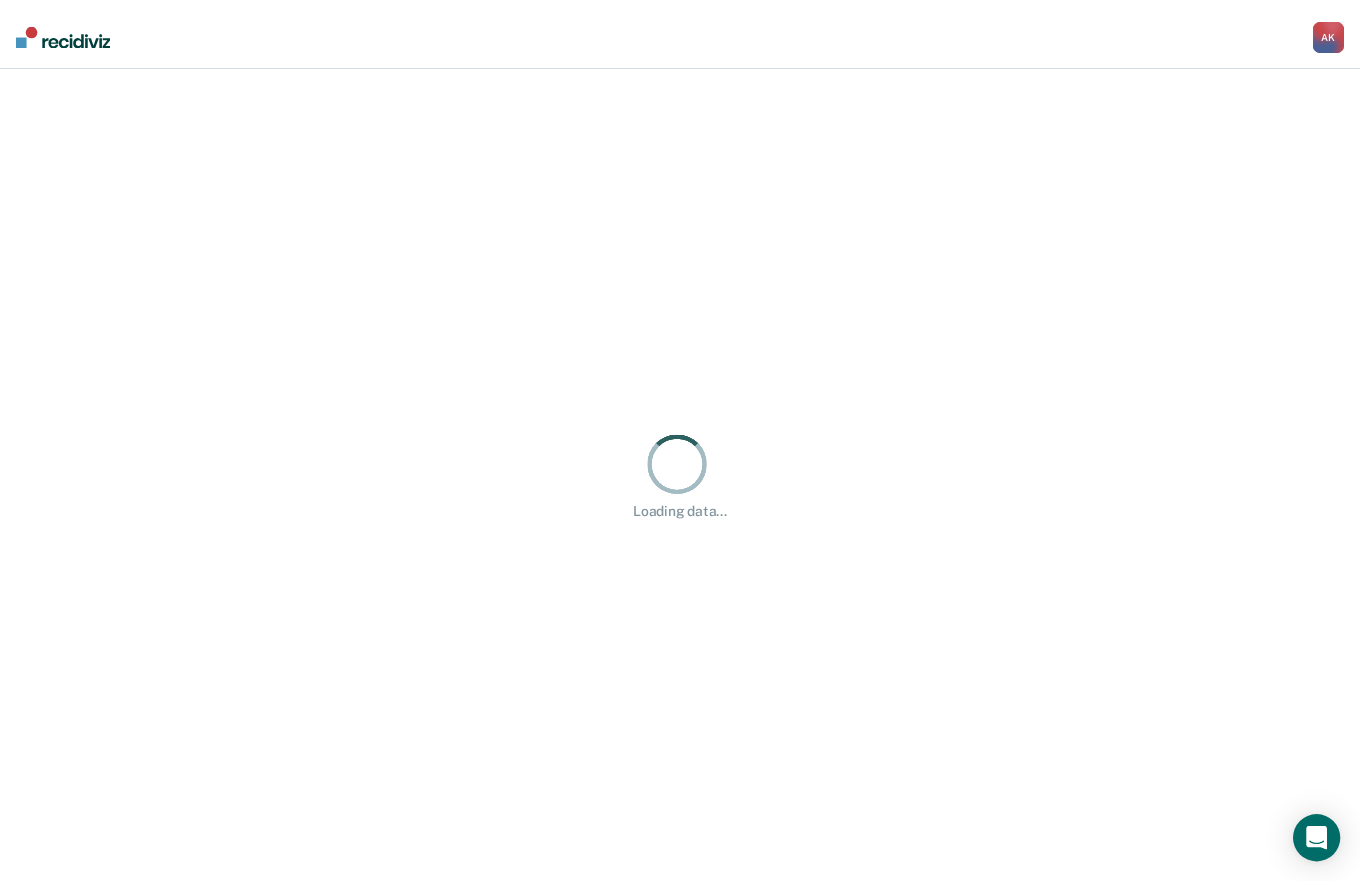 scroll, scrollTop: 0, scrollLeft: 0, axis: both 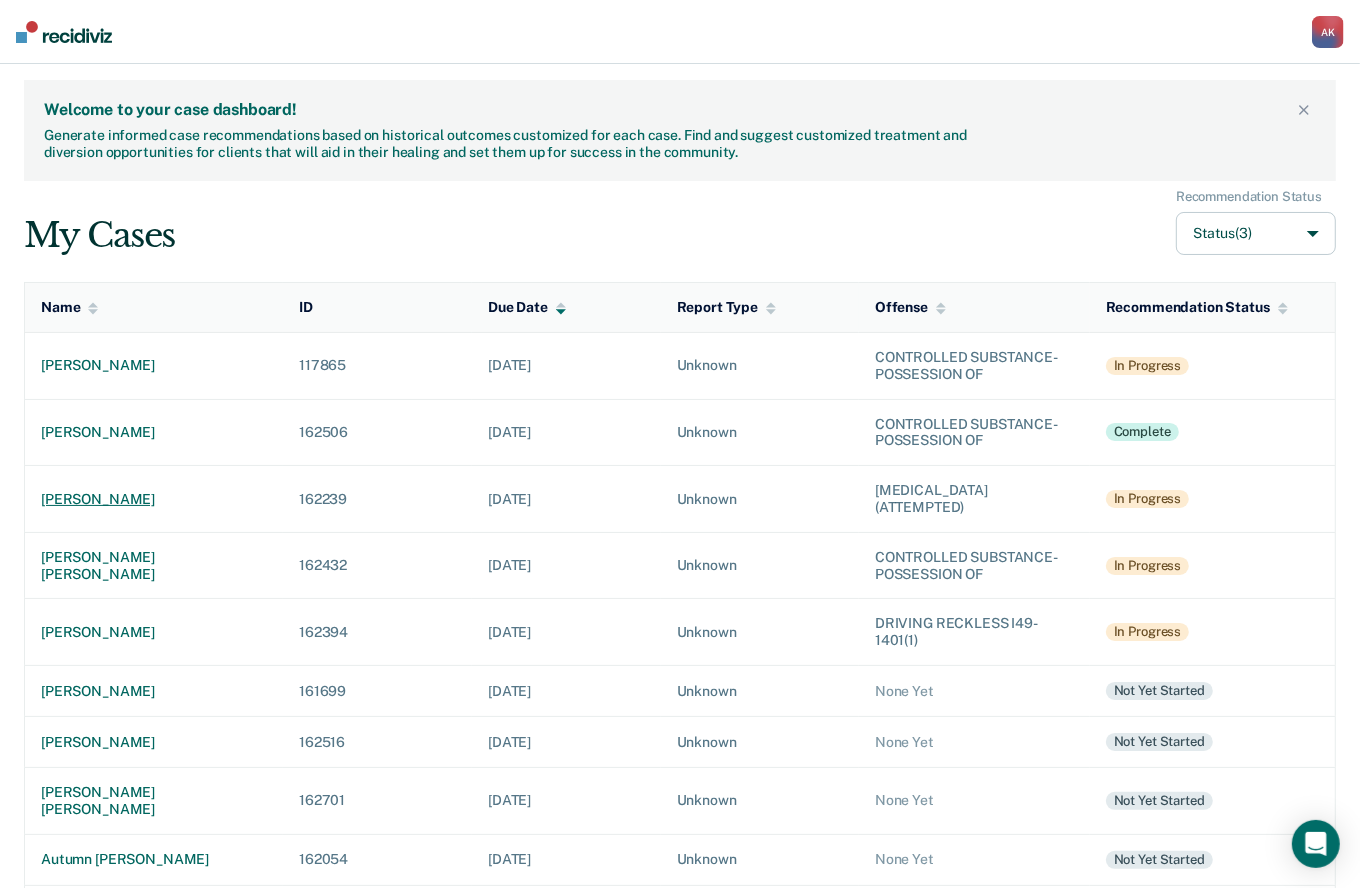 click on "[PERSON_NAME]" at bounding box center [154, 499] 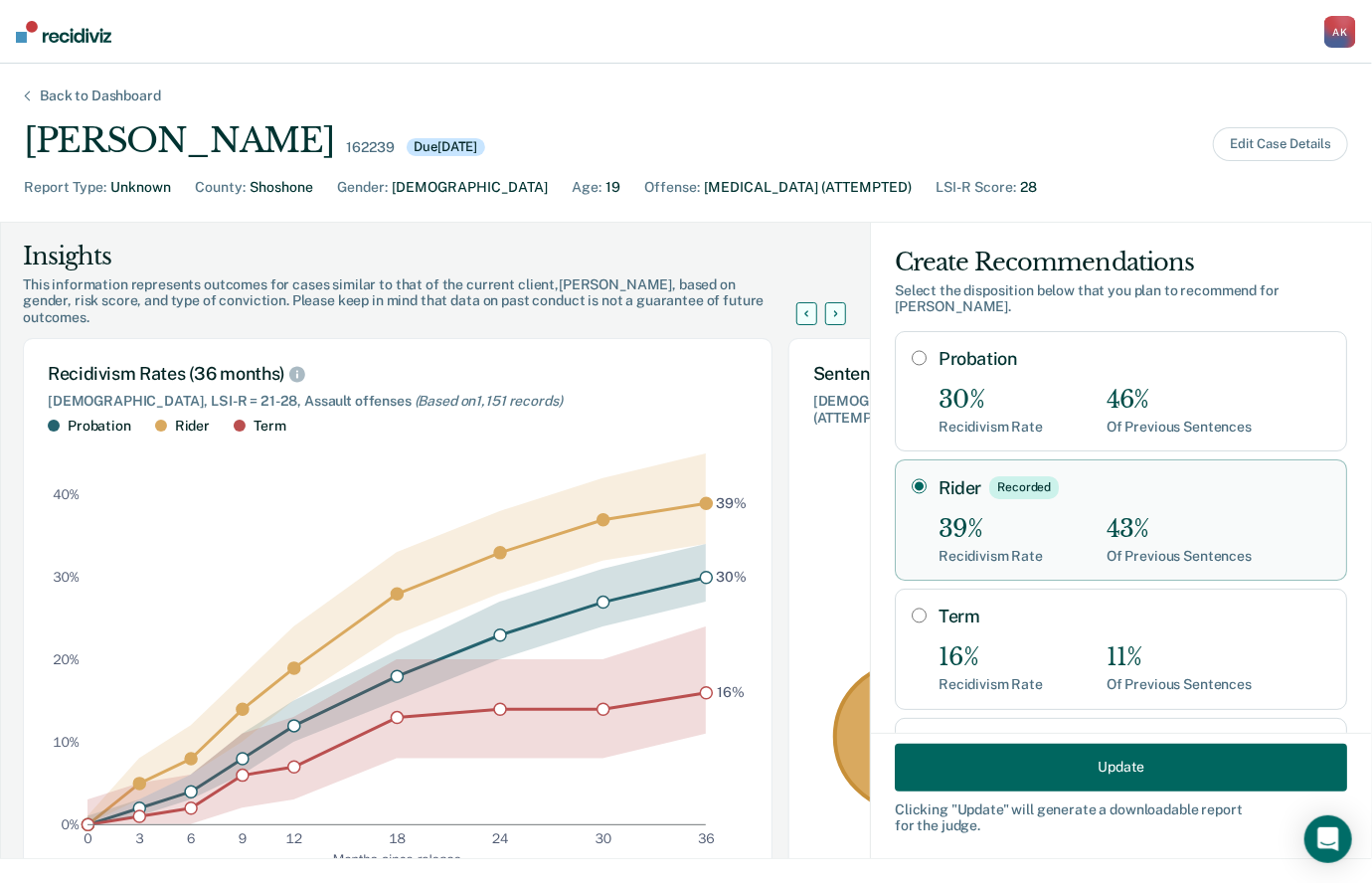 click on "Update" at bounding box center (1120, 767) 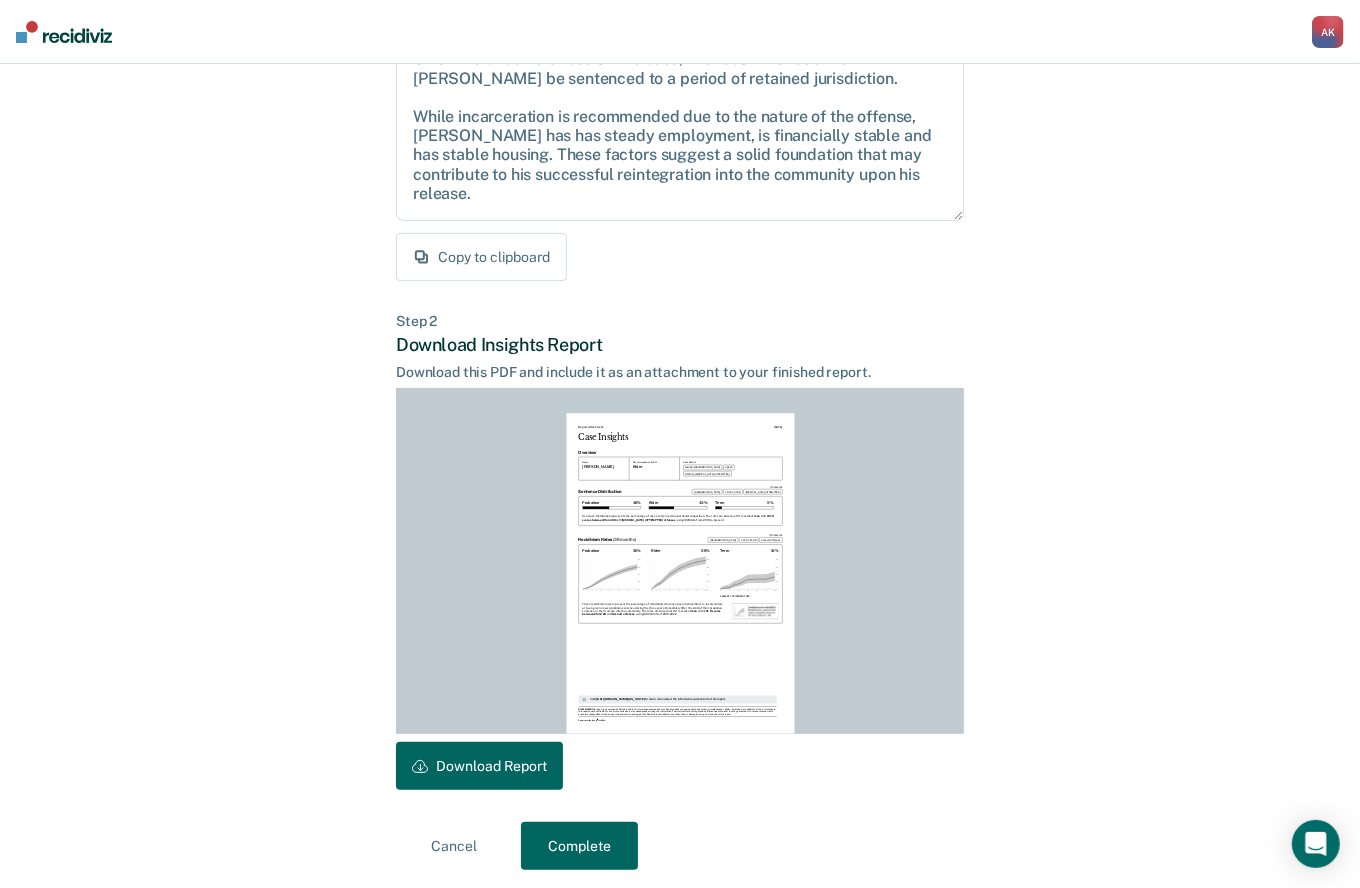 scroll, scrollTop: 250, scrollLeft: 0, axis: vertical 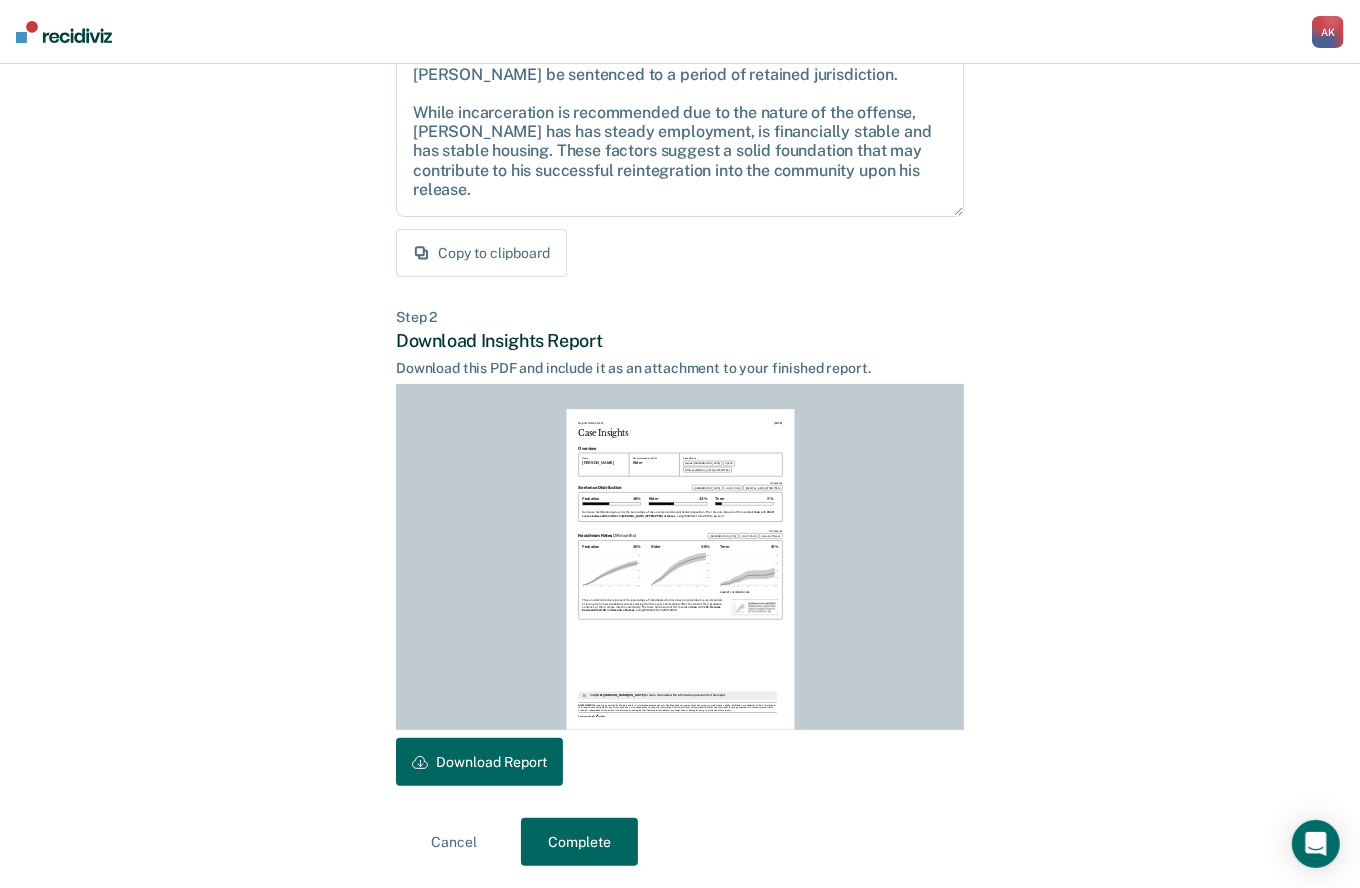 click on "Complete" at bounding box center (579, 842) 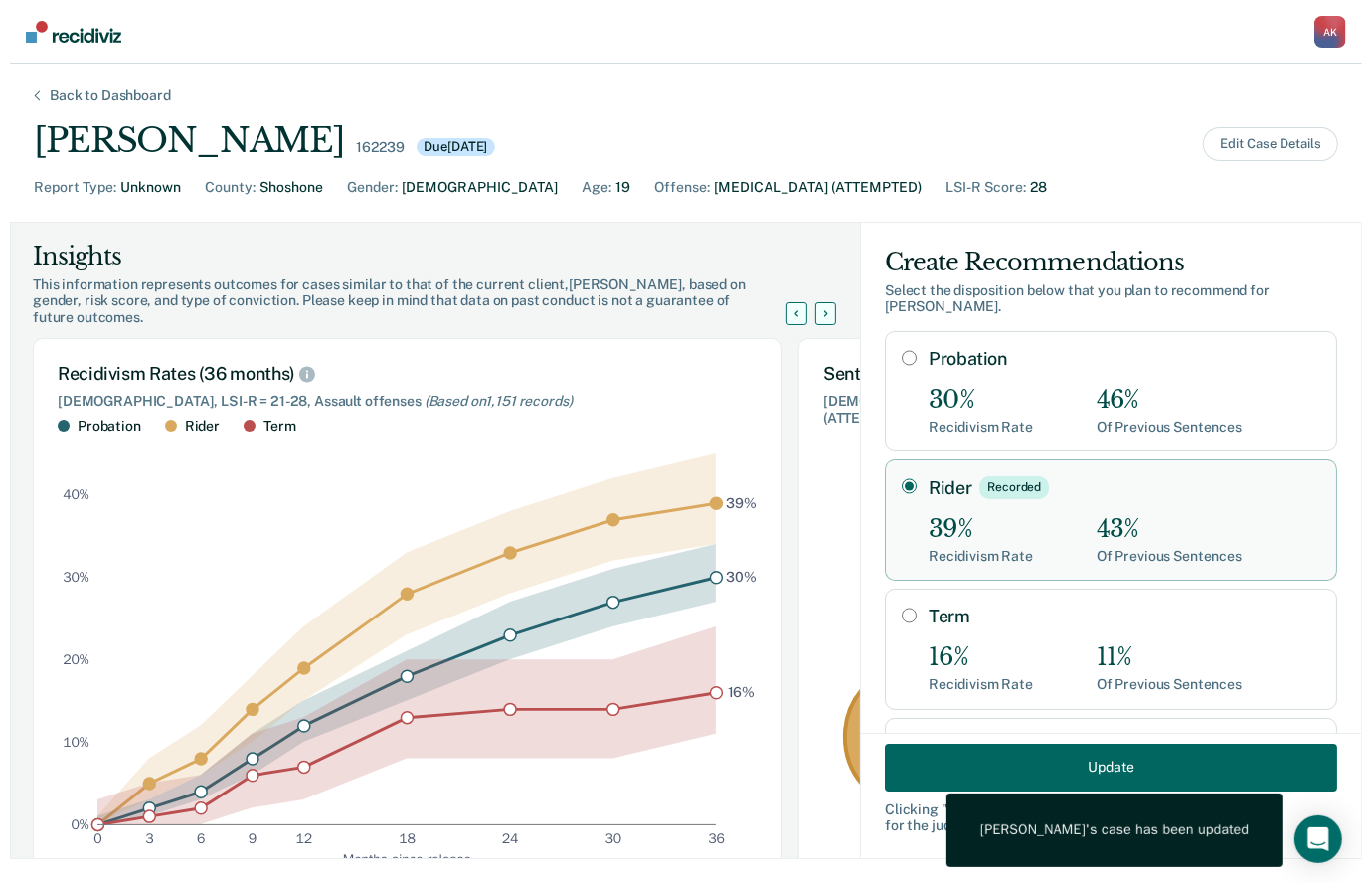 scroll, scrollTop: 0, scrollLeft: 0, axis: both 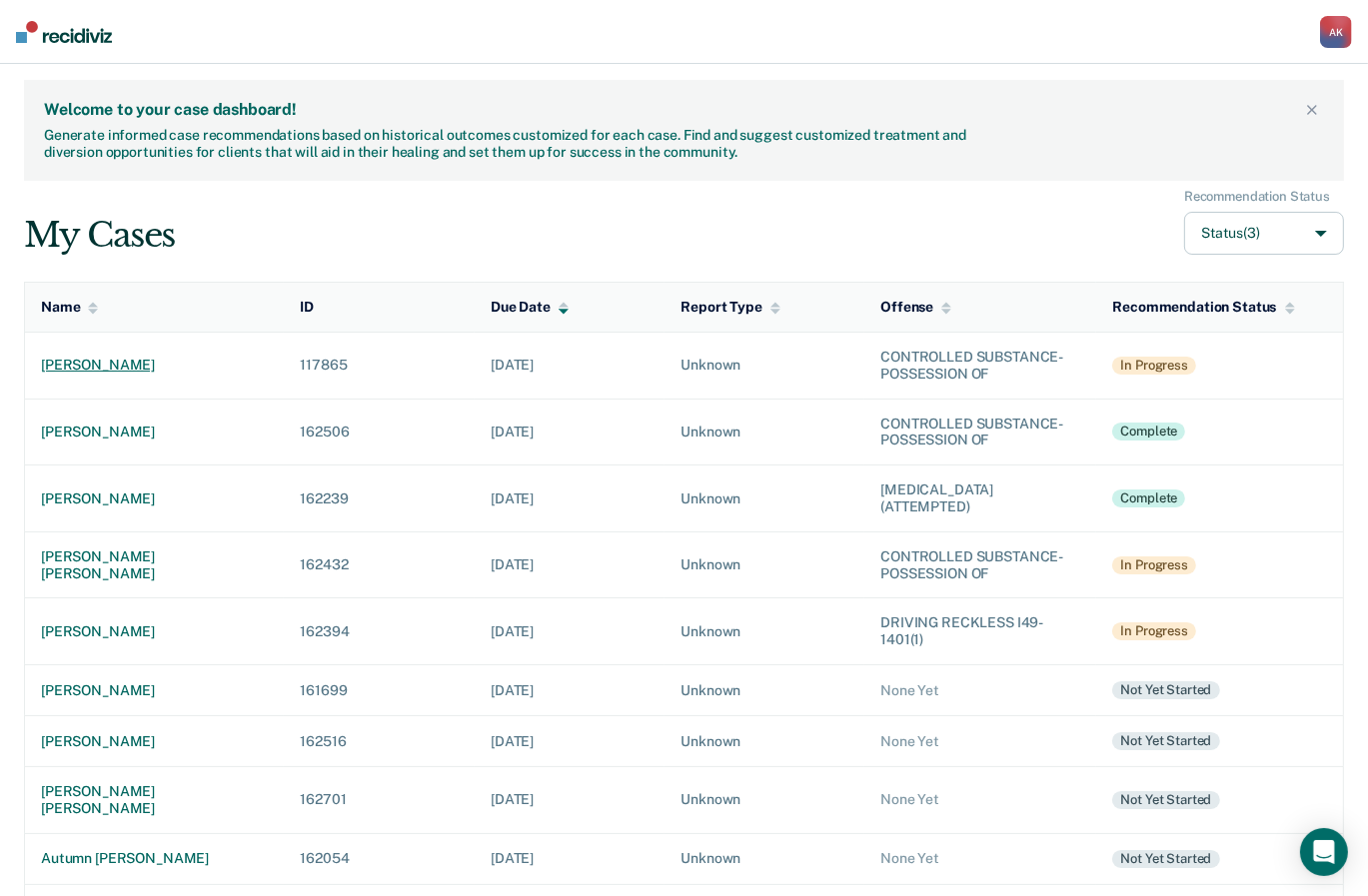 click on "[PERSON_NAME]" at bounding box center (154, 365) 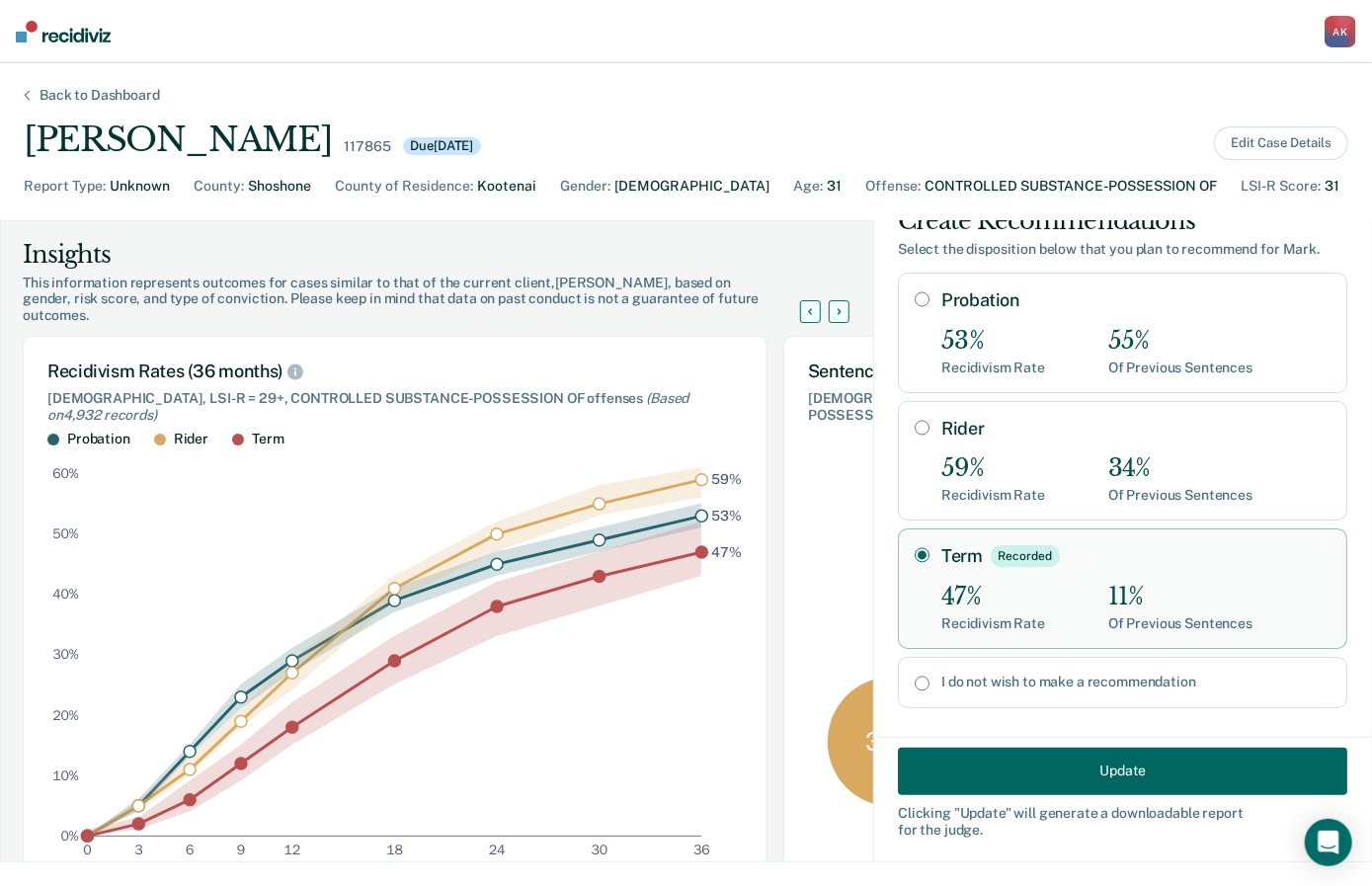 scroll, scrollTop: 60, scrollLeft: 0, axis: vertical 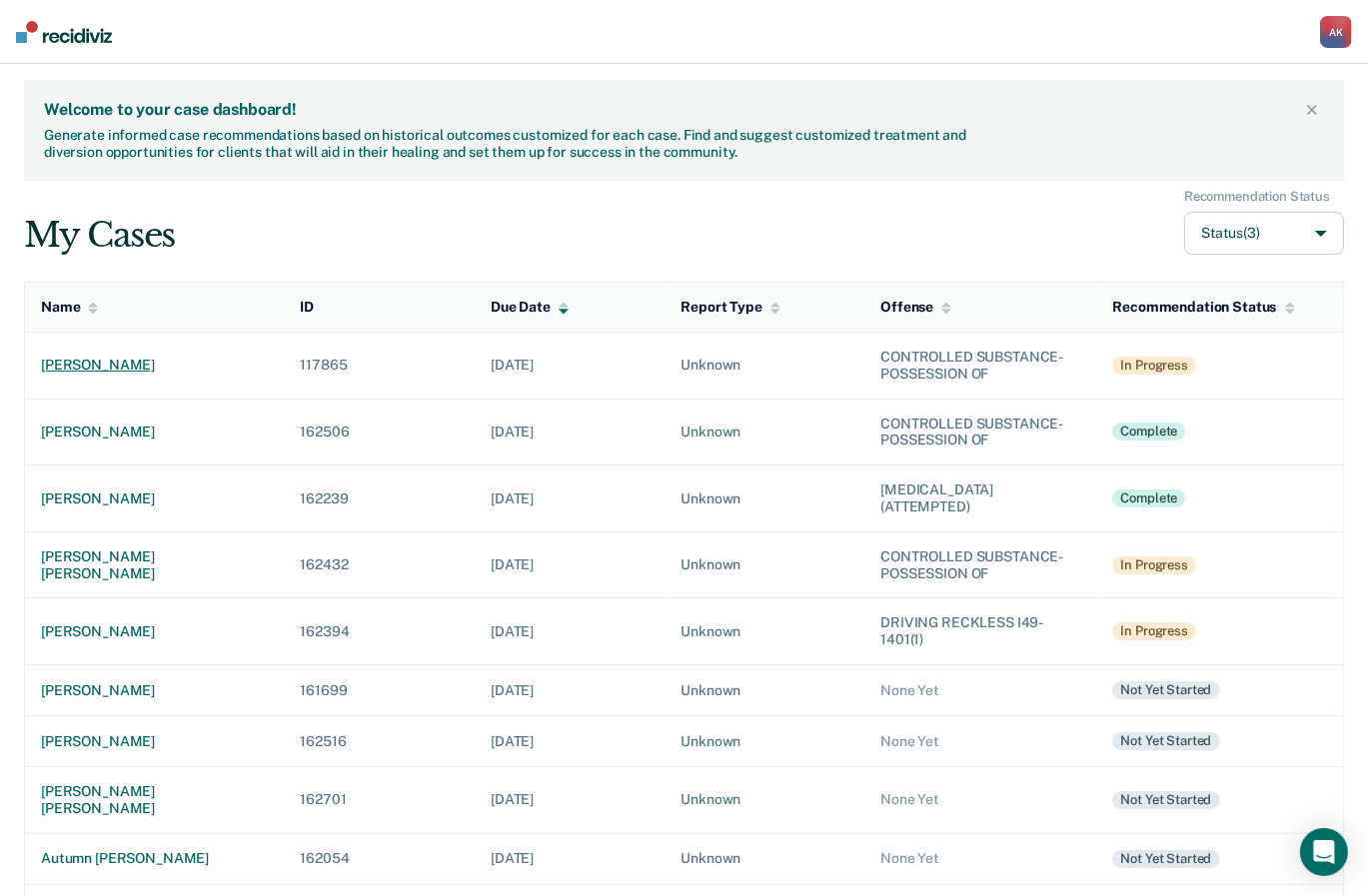 click on "[PERSON_NAME]" at bounding box center [154, 365] 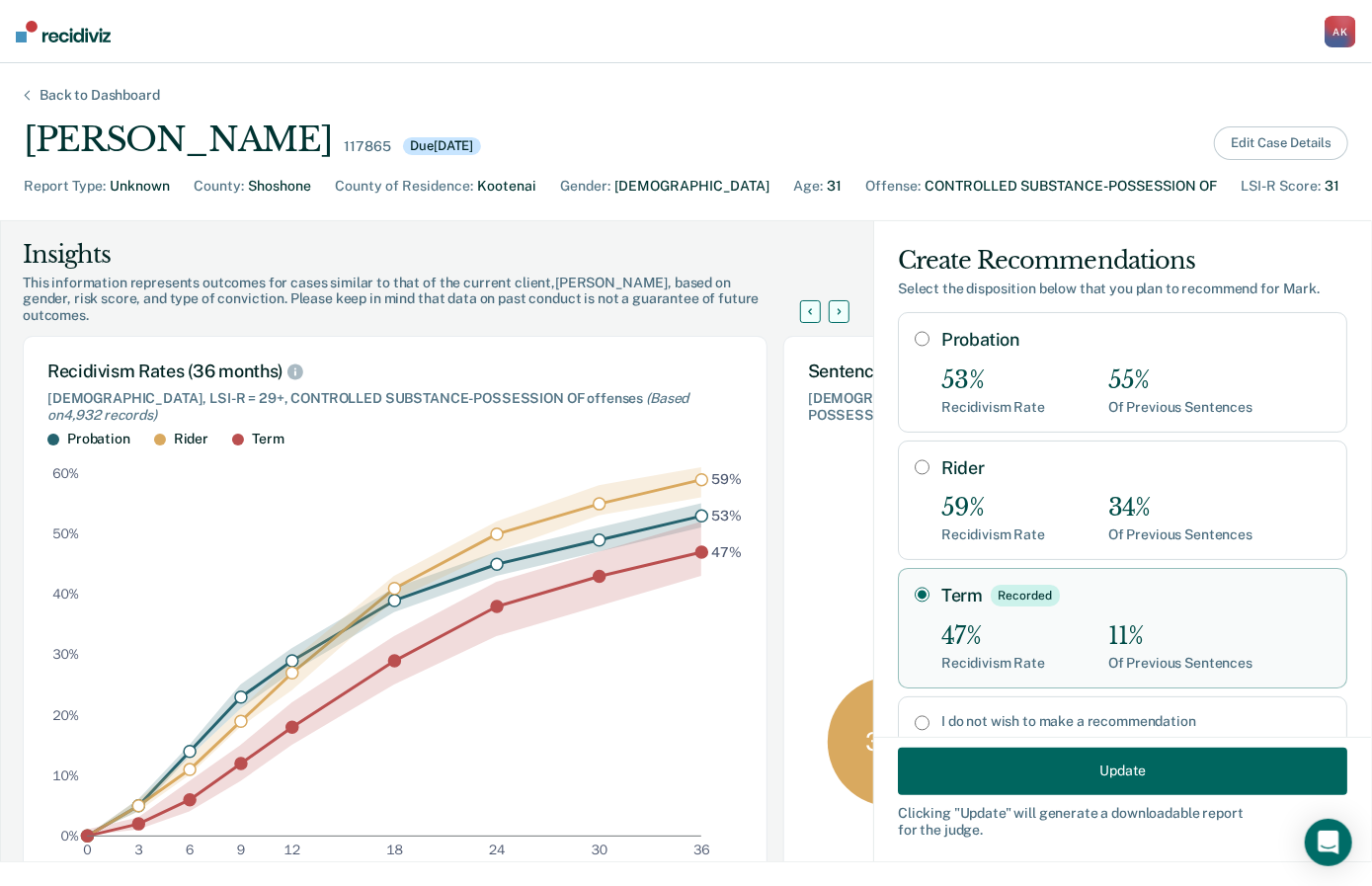 click on "Edit Case Details" at bounding box center [1281, 143] 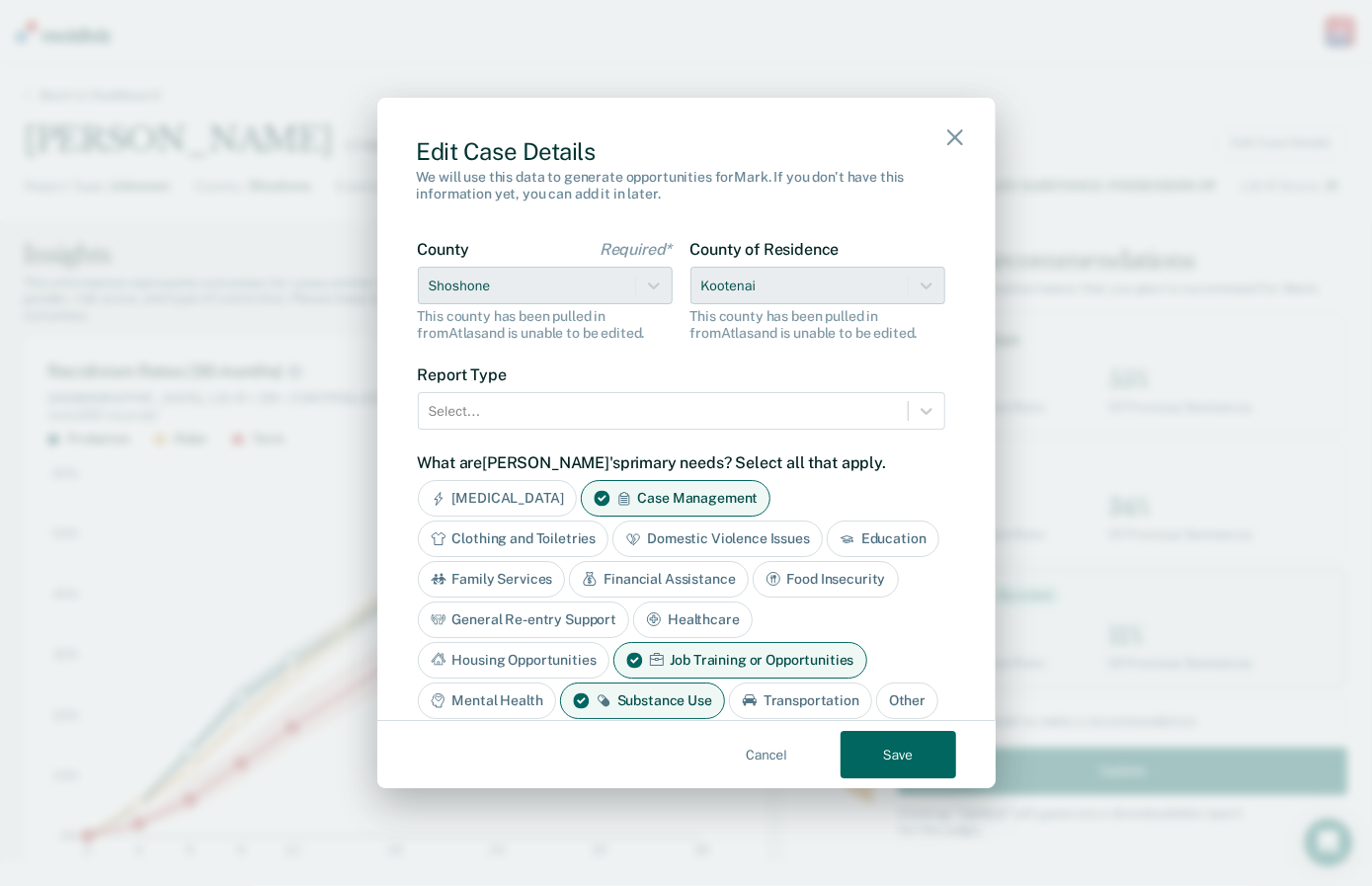 scroll, scrollTop: 394, scrollLeft: 0, axis: vertical 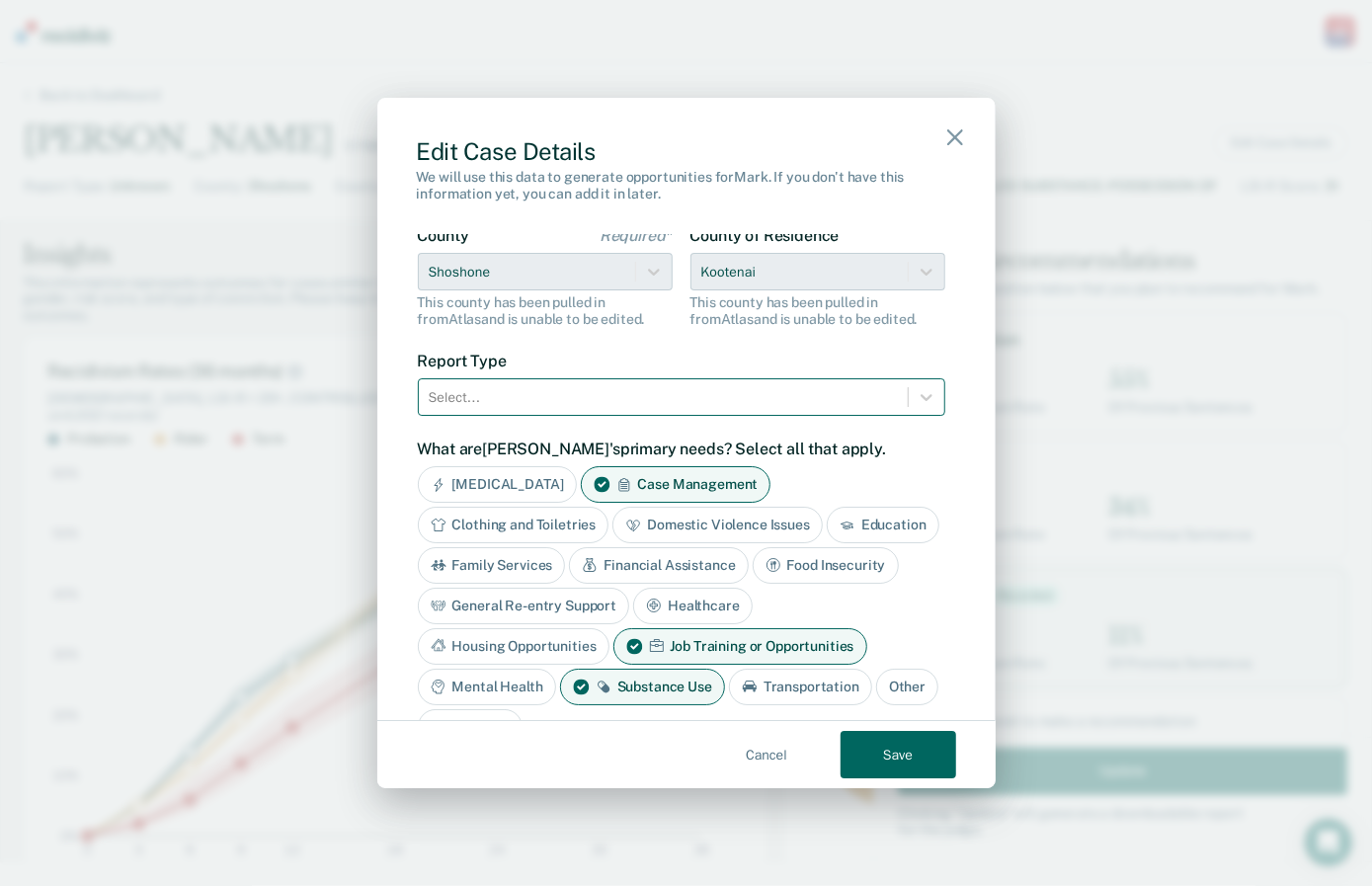 click at bounding box center [663, 397] 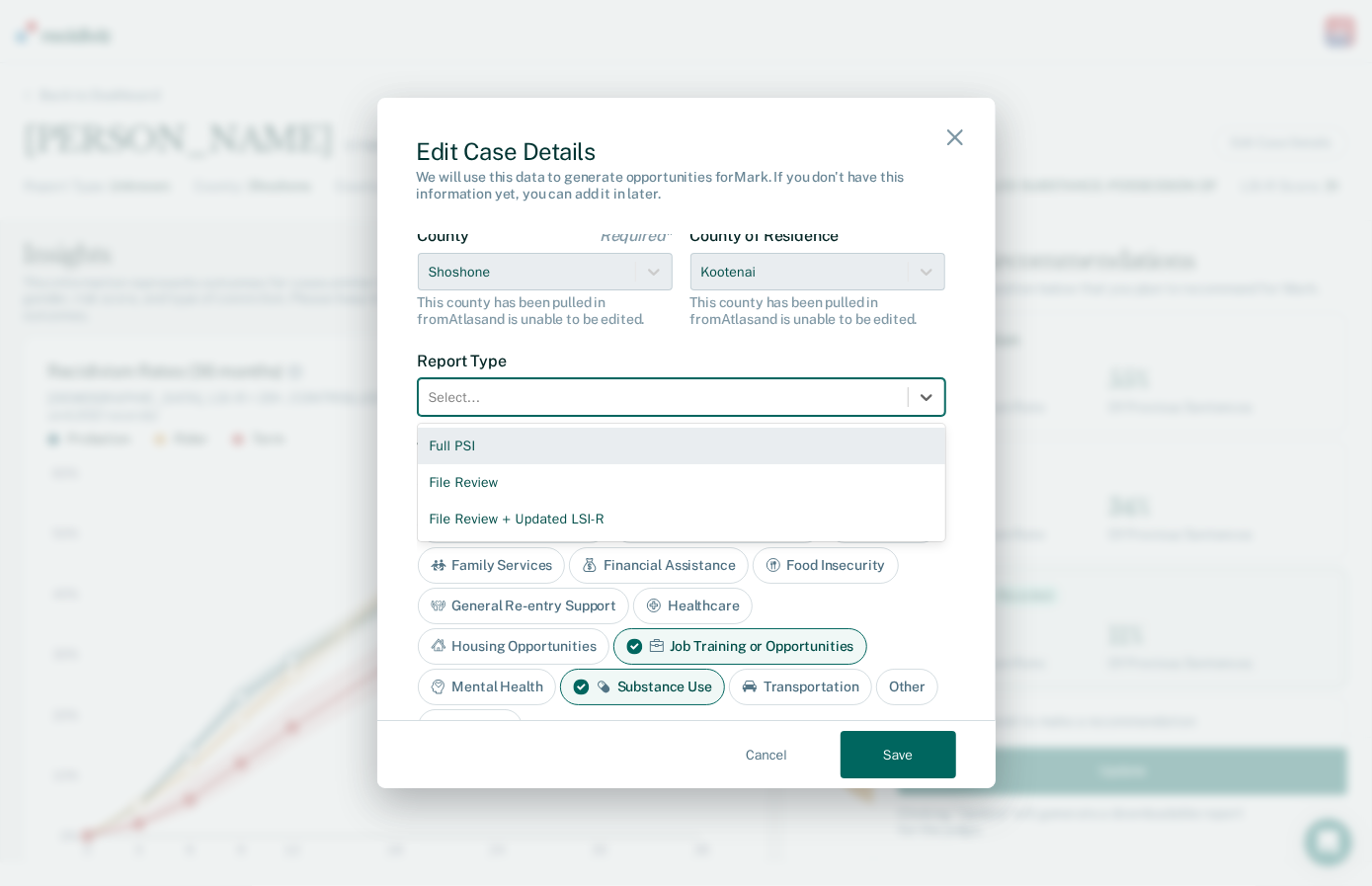 click on "Full PSI" at bounding box center [682, 445] 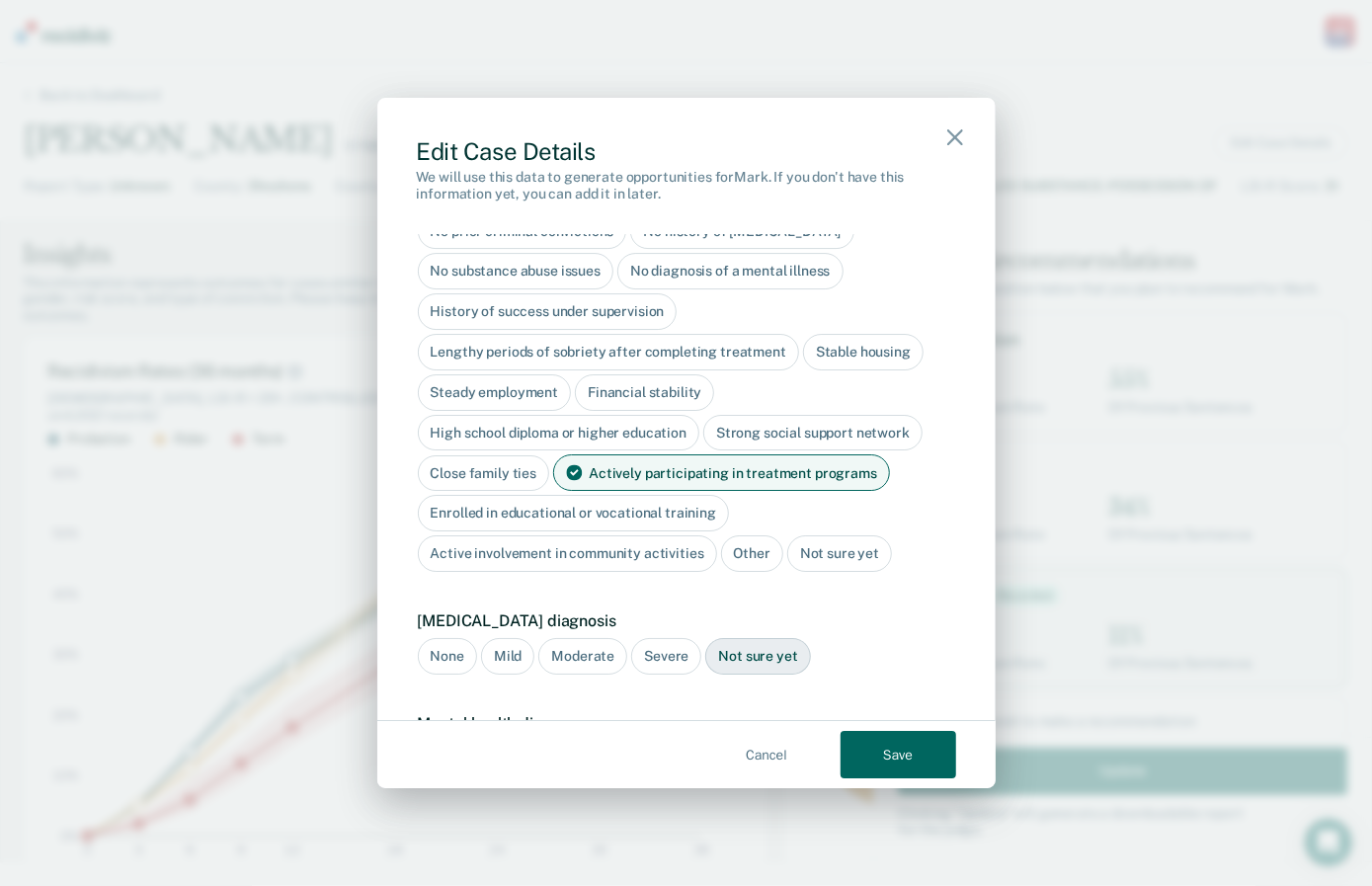 scroll, scrollTop: 1053, scrollLeft: 0, axis: vertical 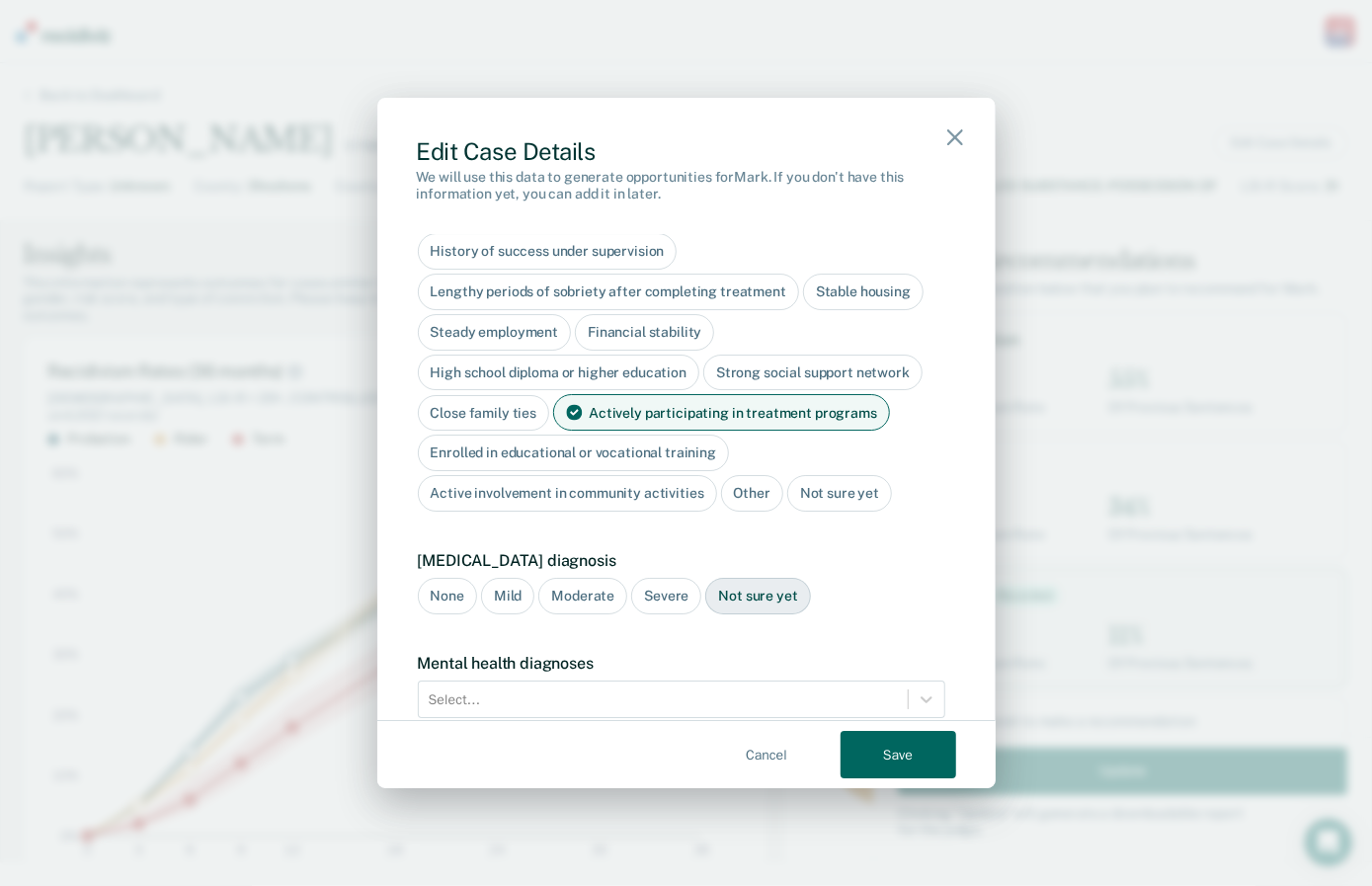 click on "Severe" at bounding box center (666, 596) 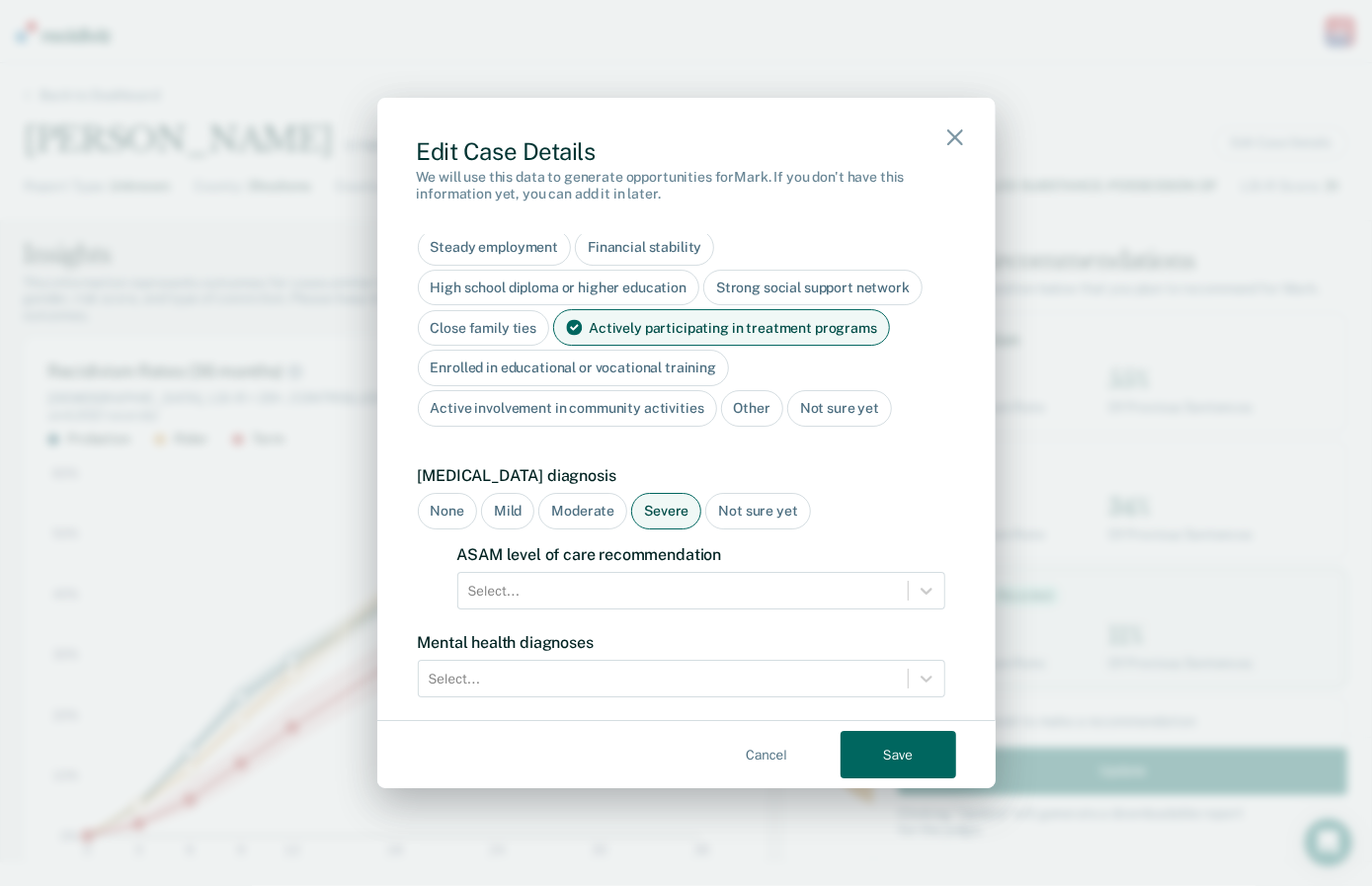 scroll, scrollTop: 1185, scrollLeft: 0, axis: vertical 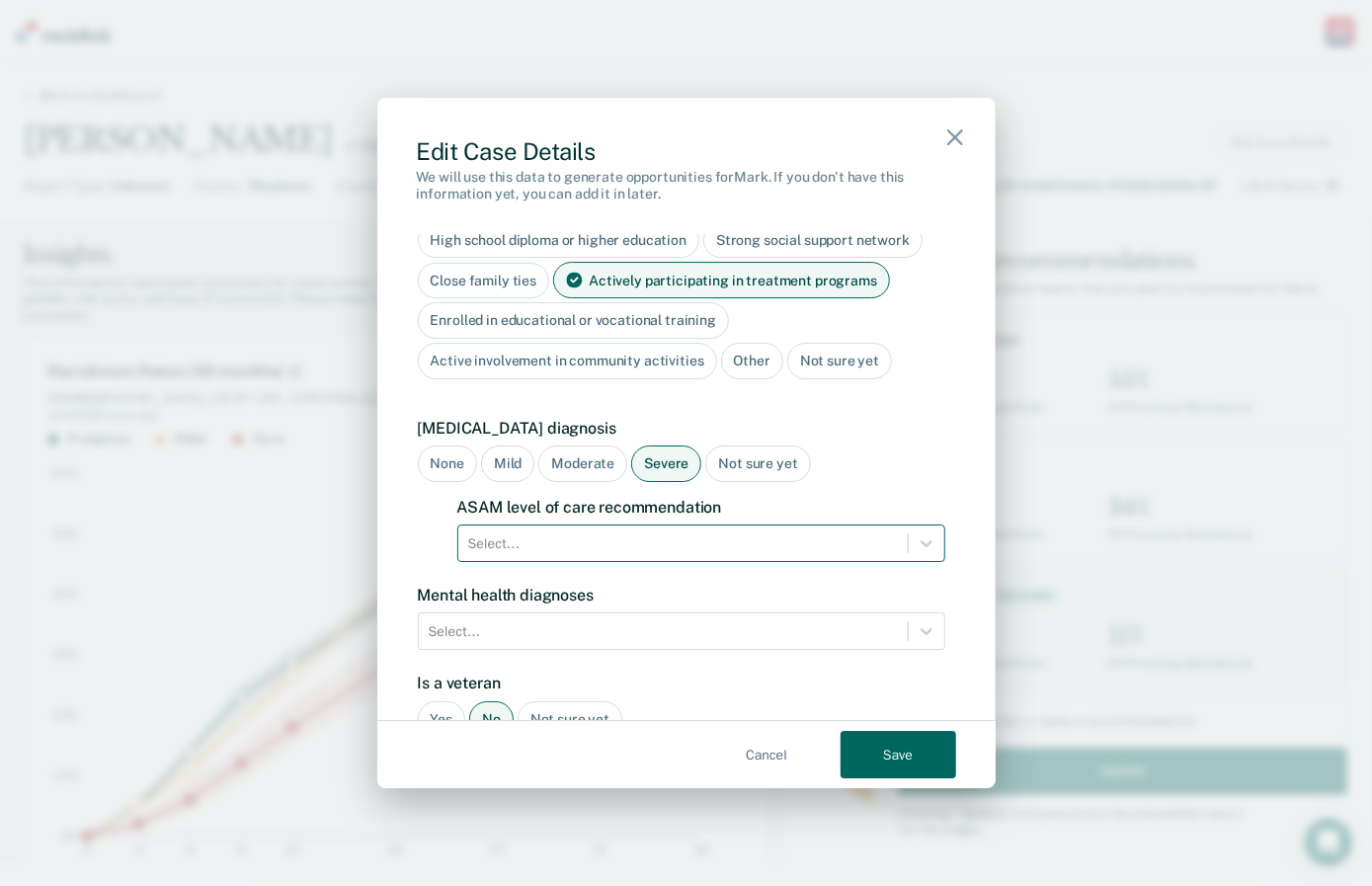 click at bounding box center (683, 543) 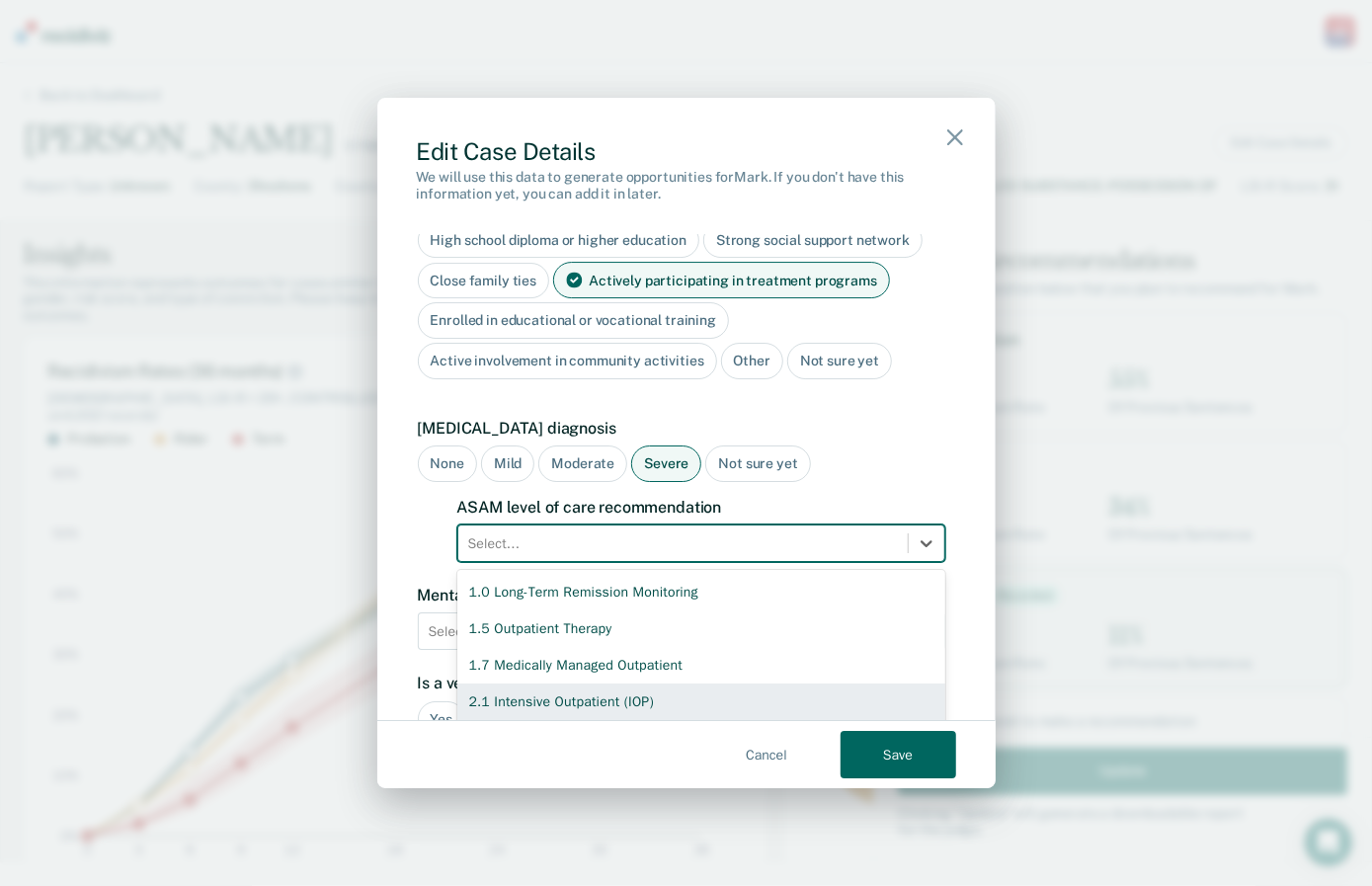 scroll, scrollTop: 113, scrollLeft: 0, axis: vertical 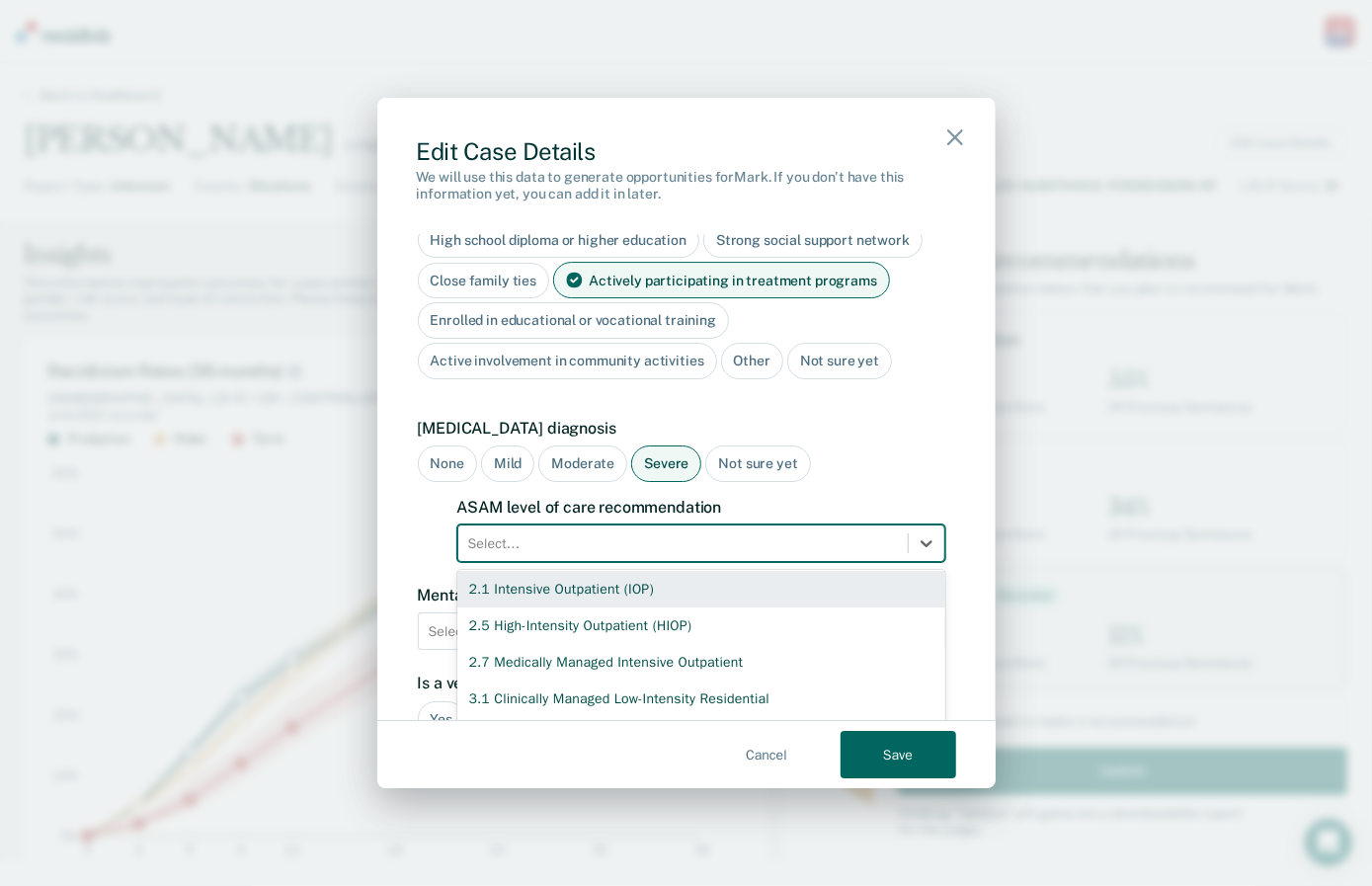 click on "2.1 Intensive Outpatient (IOP)" at bounding box center [701, 589] 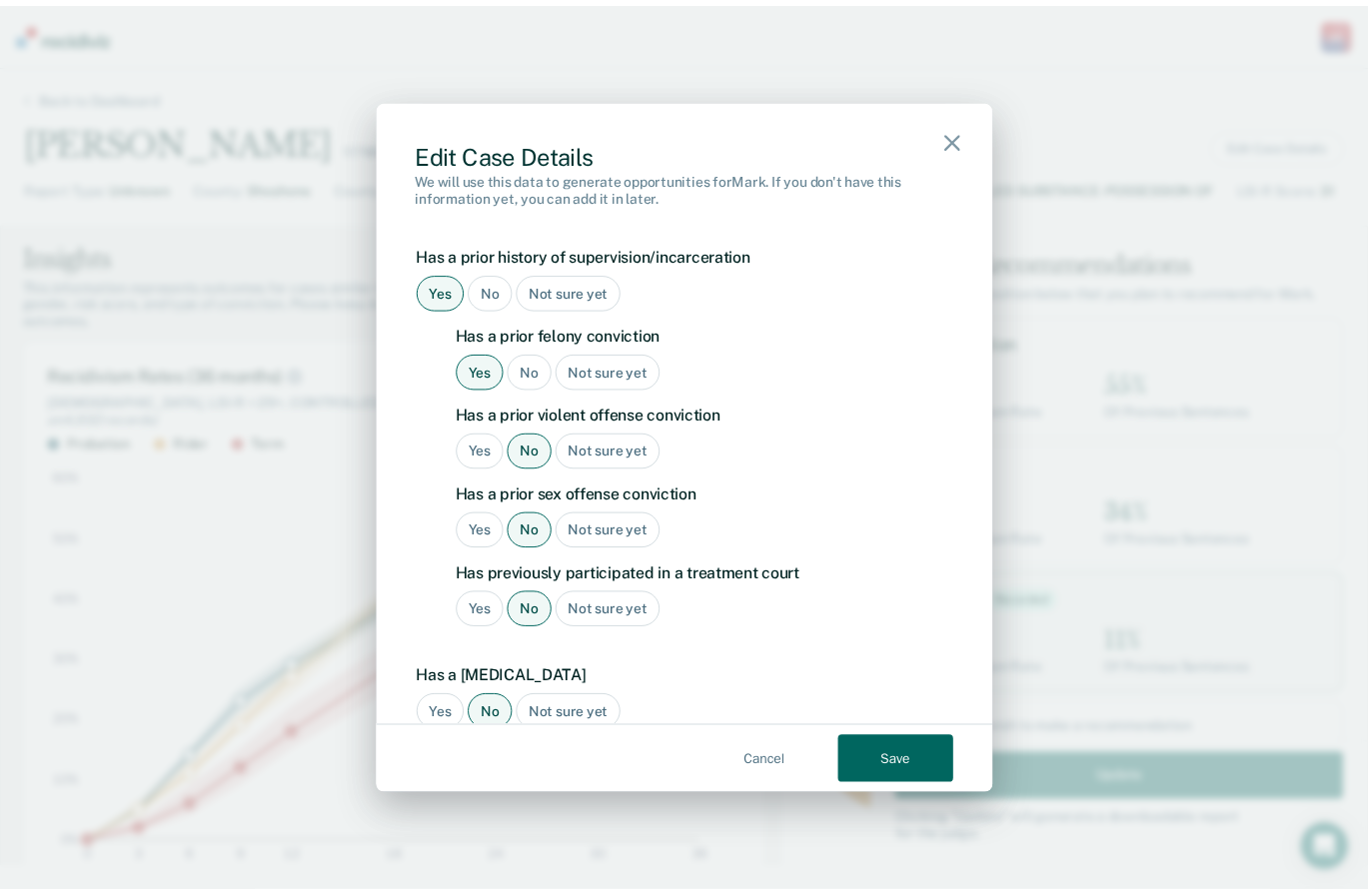 scroll, scrollTop: 1864, scrollLeft: 0, axis: vertical 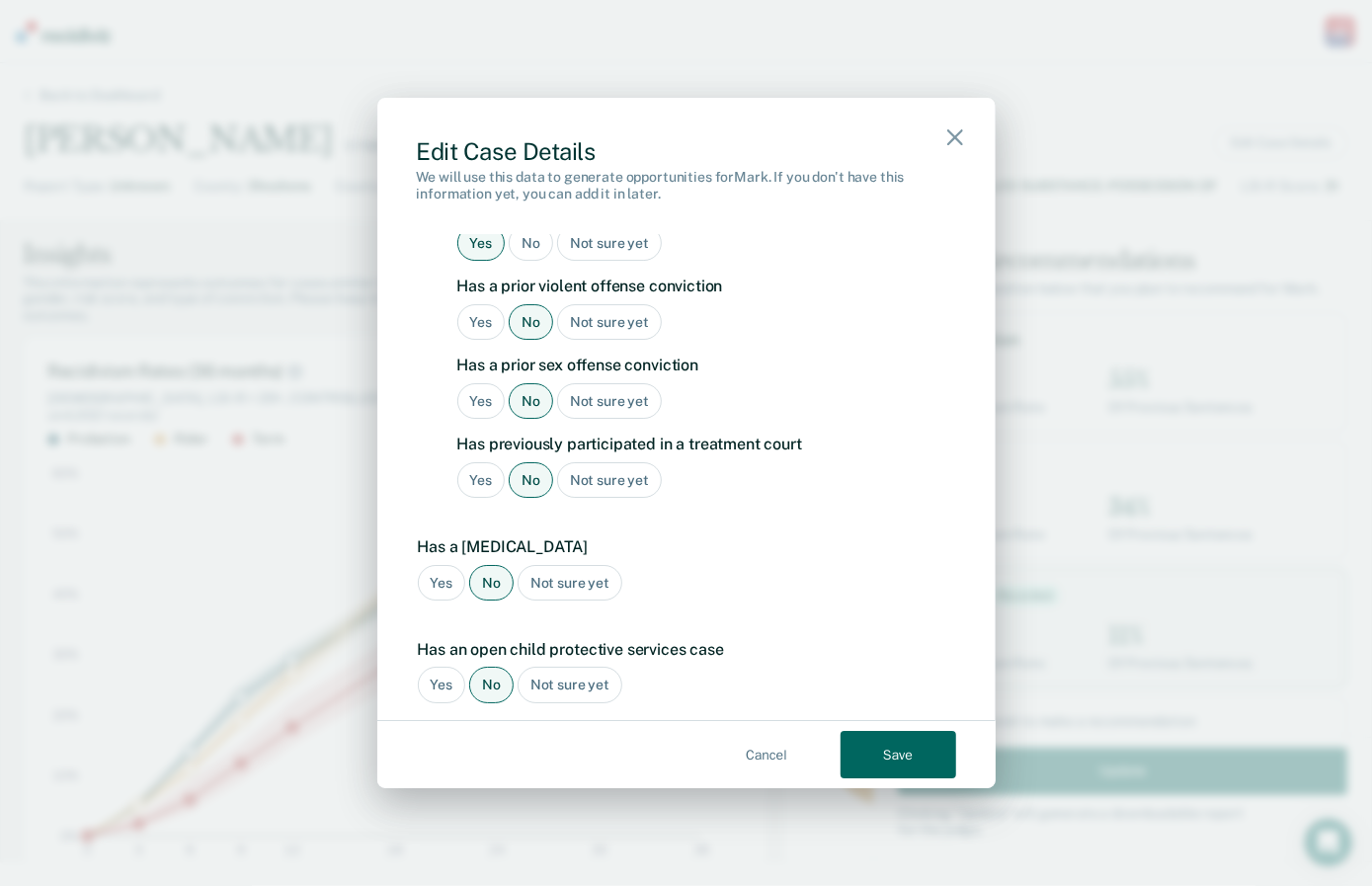 click on "Save" at bounding box center (898, 755) 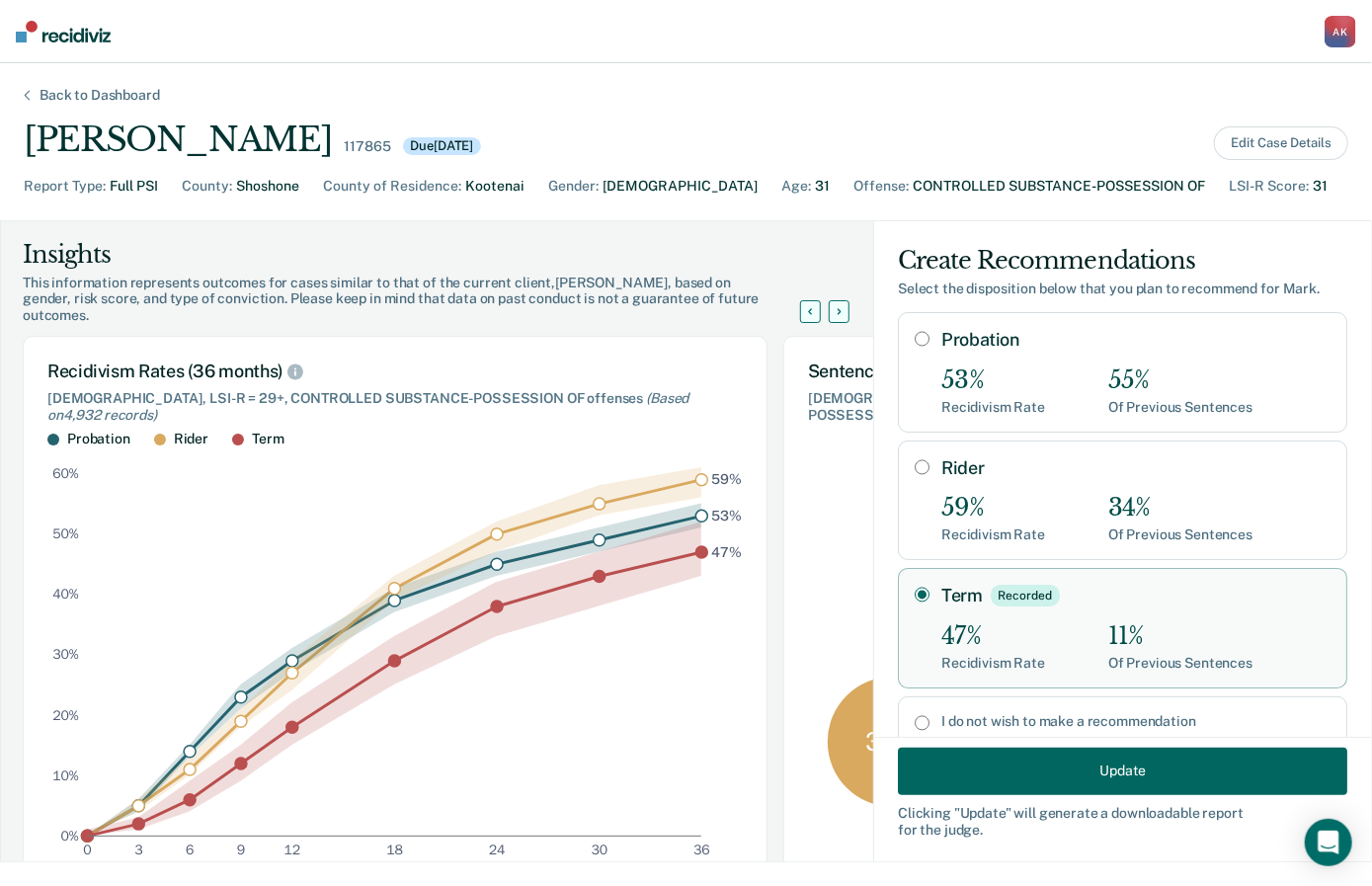 click on "Update" at bounding box center [1122, 770] 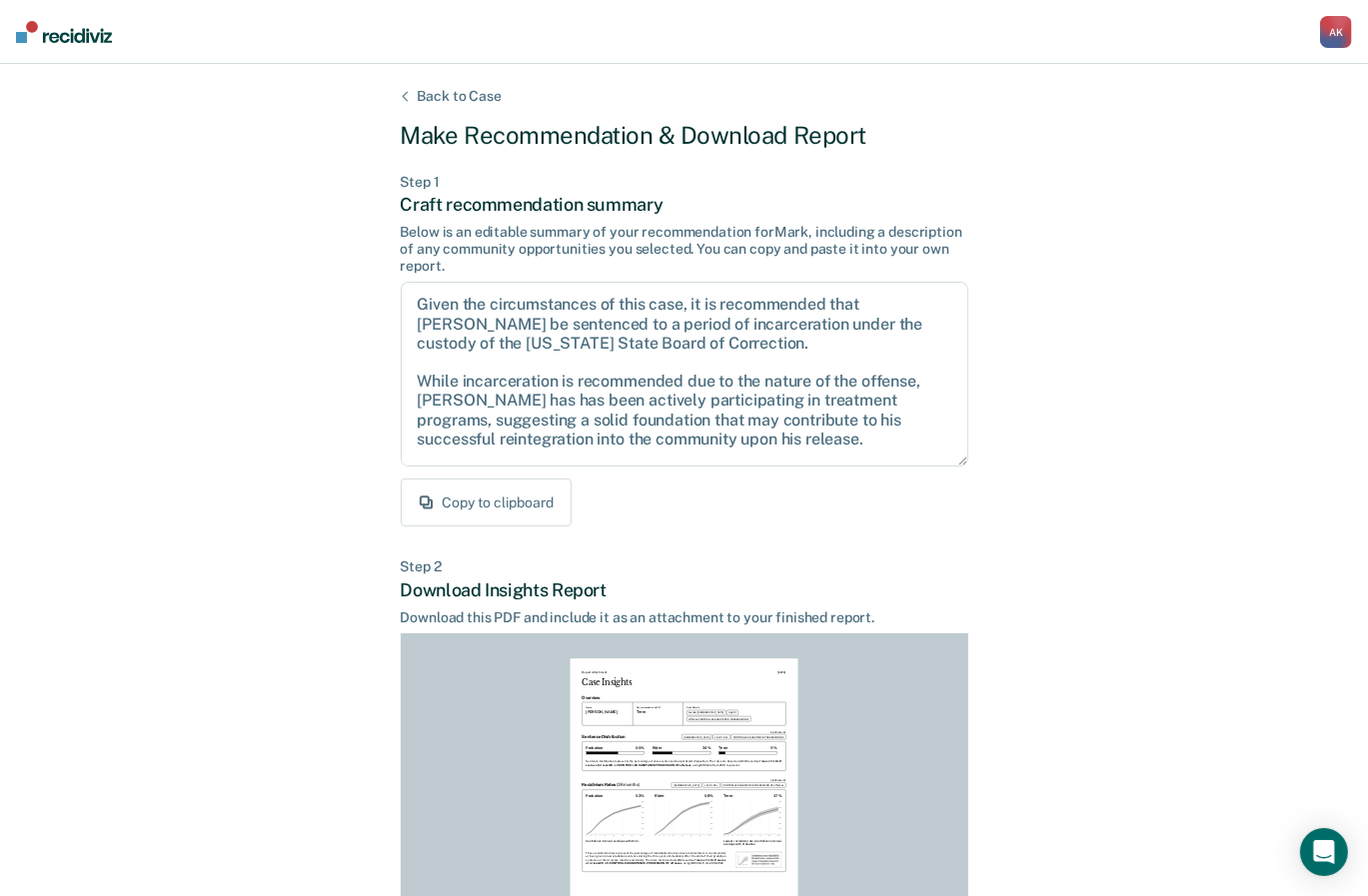 scroll, scrollTop: 242, scrollLeft: 0, axis: vertical 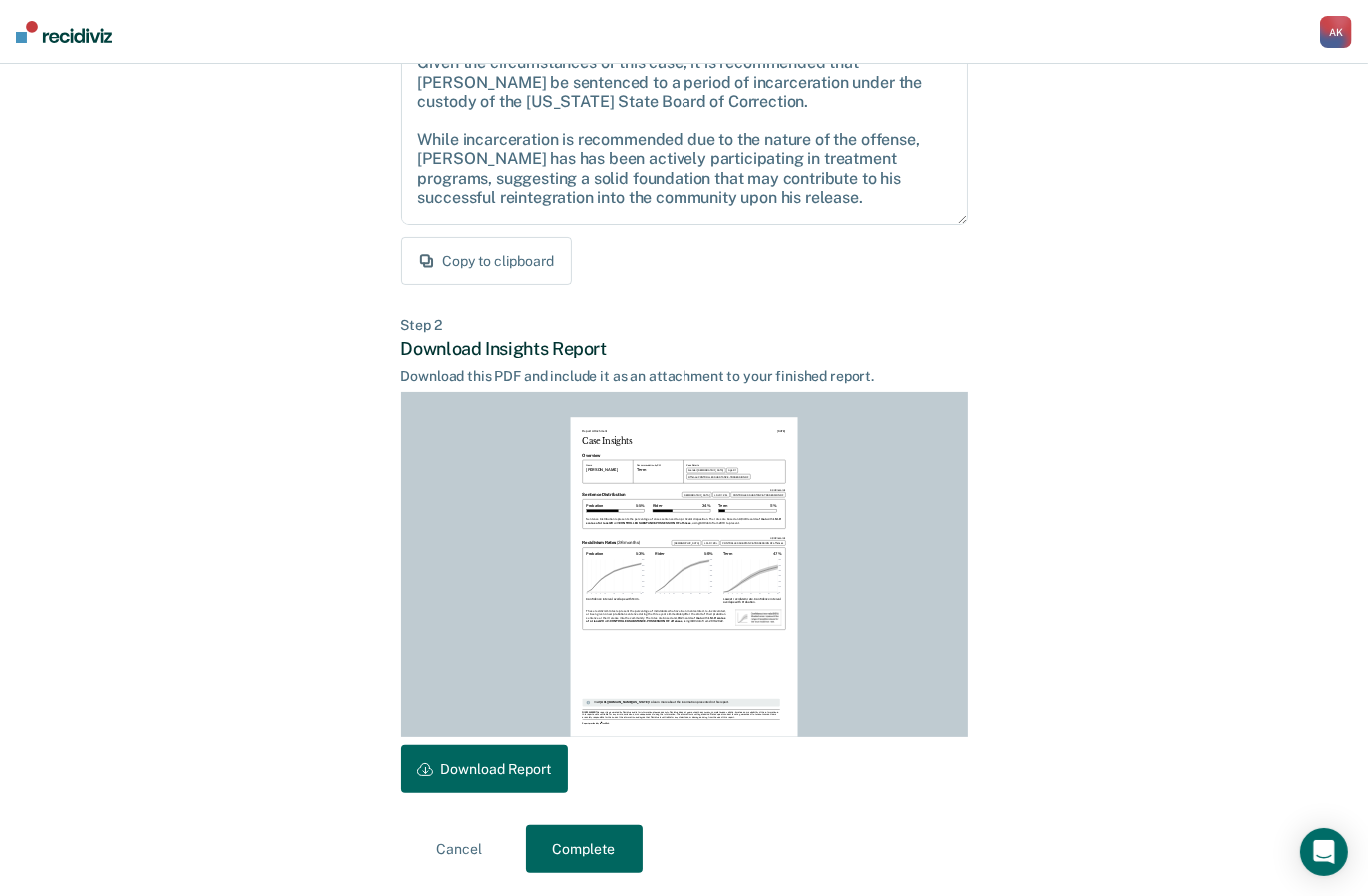 click on "Download Report" at bounding box center [484, 769] 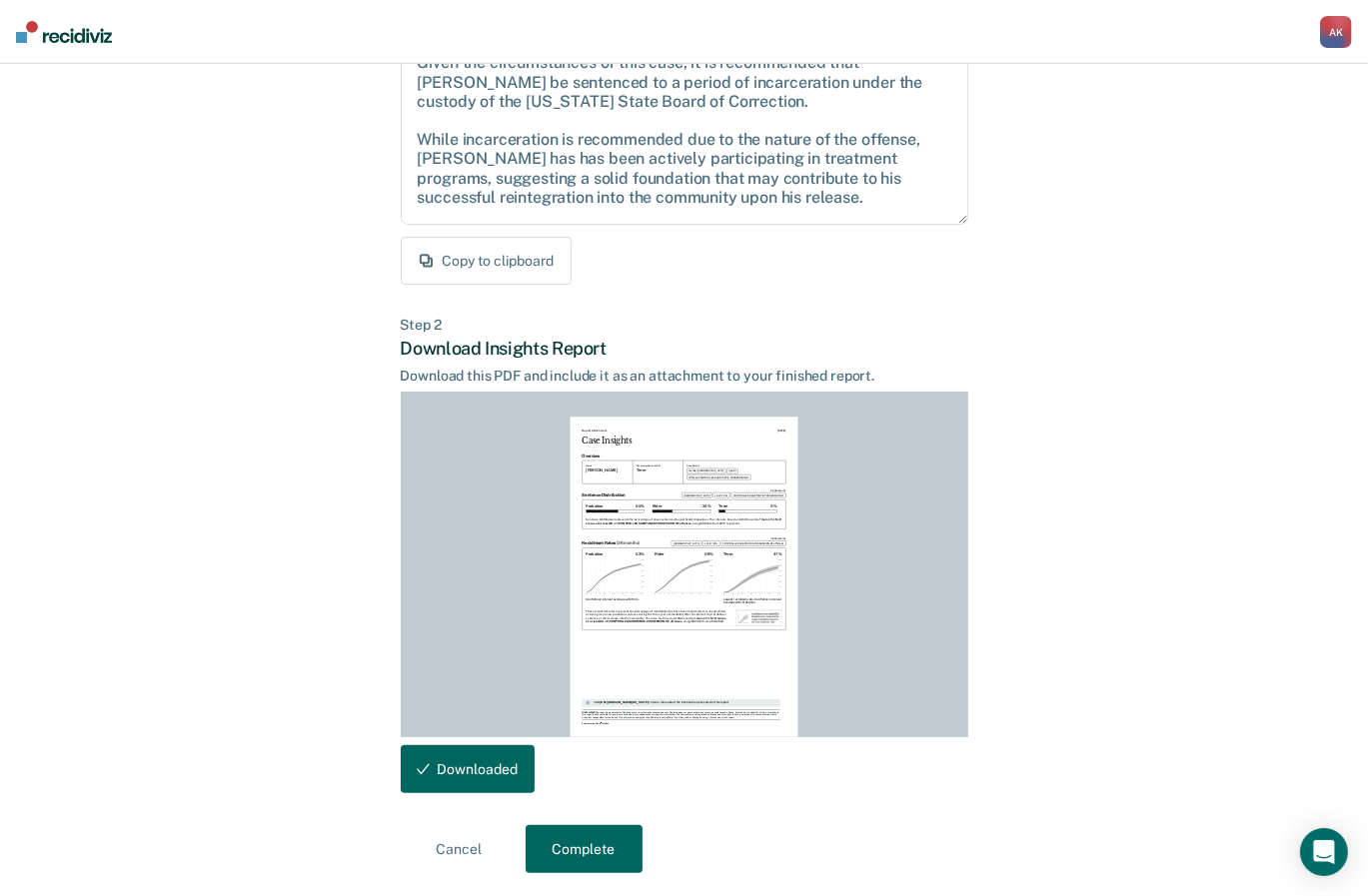 scroll, scrollTop: 242, scrollLeft: 0, axis: vertical 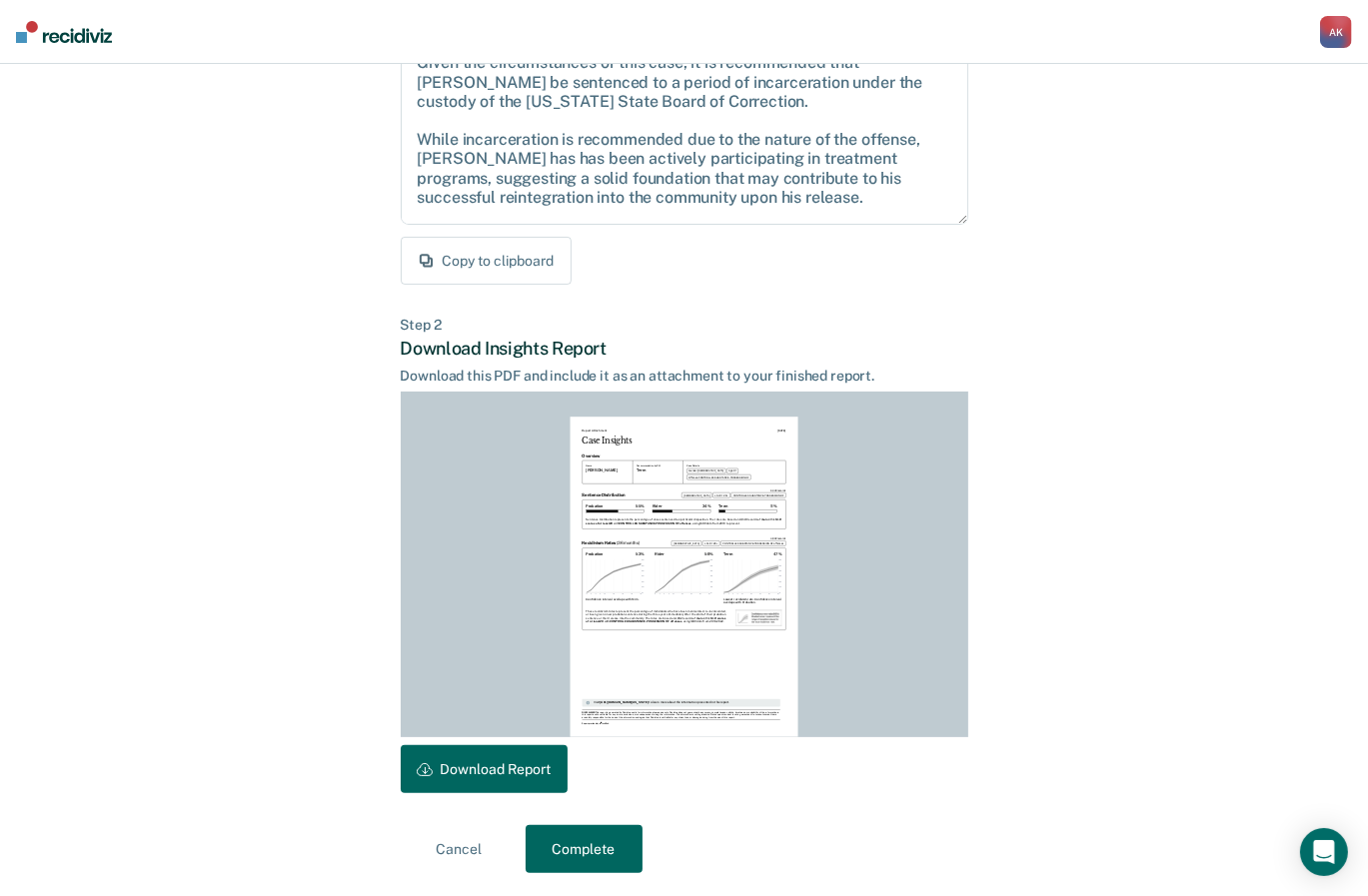 click on "Complete" at bounding box center [584, 849] 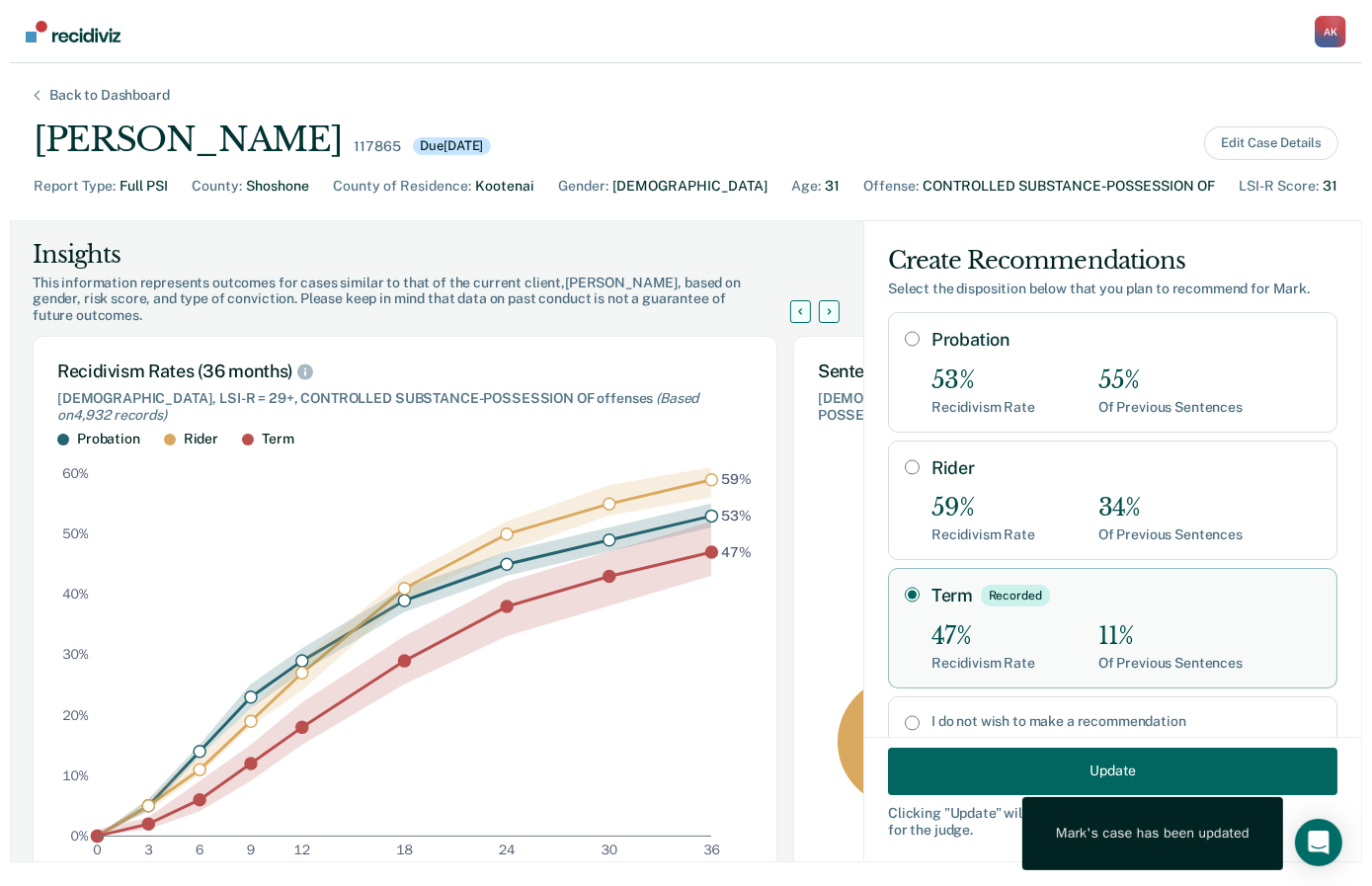scroll, scrollTop: 0, scrollLeft: 0, axis: both 